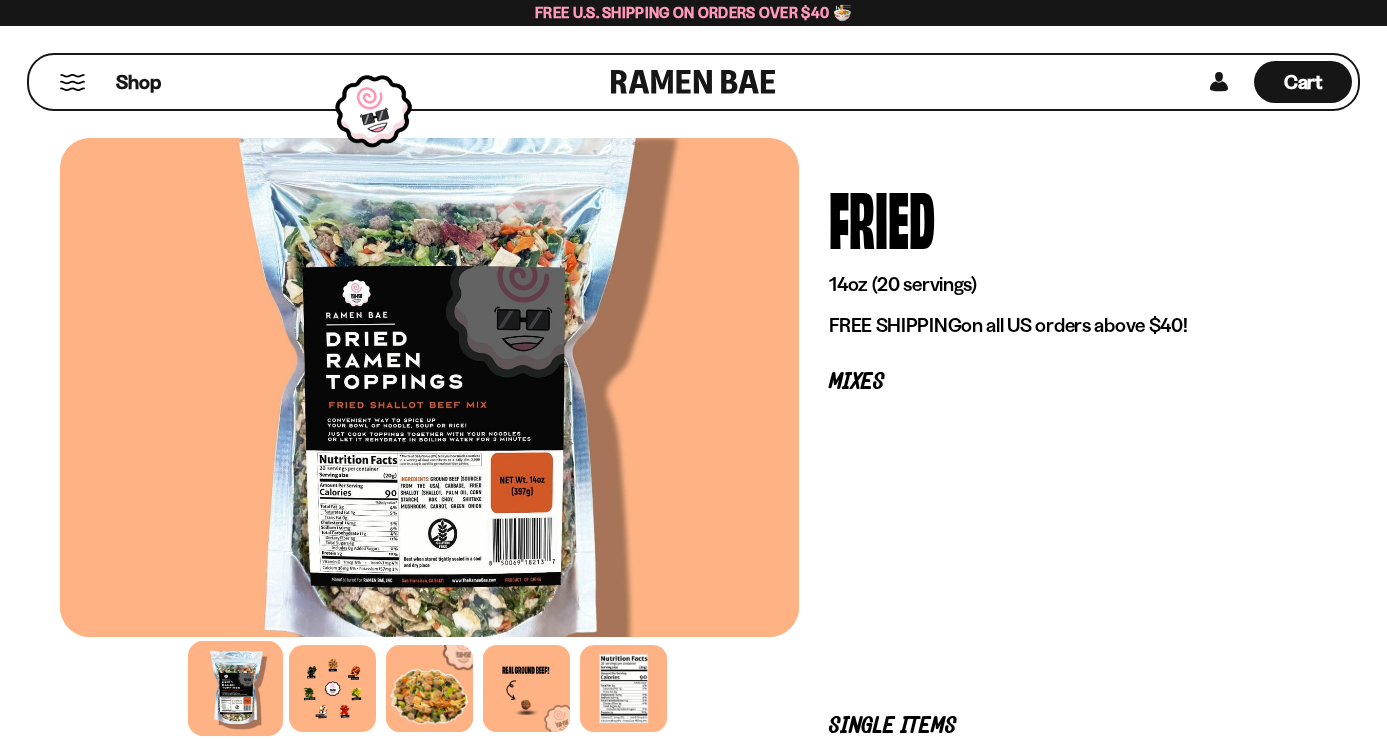 scroll, scrollTop: 0, scrollLeft: 0, axis: both 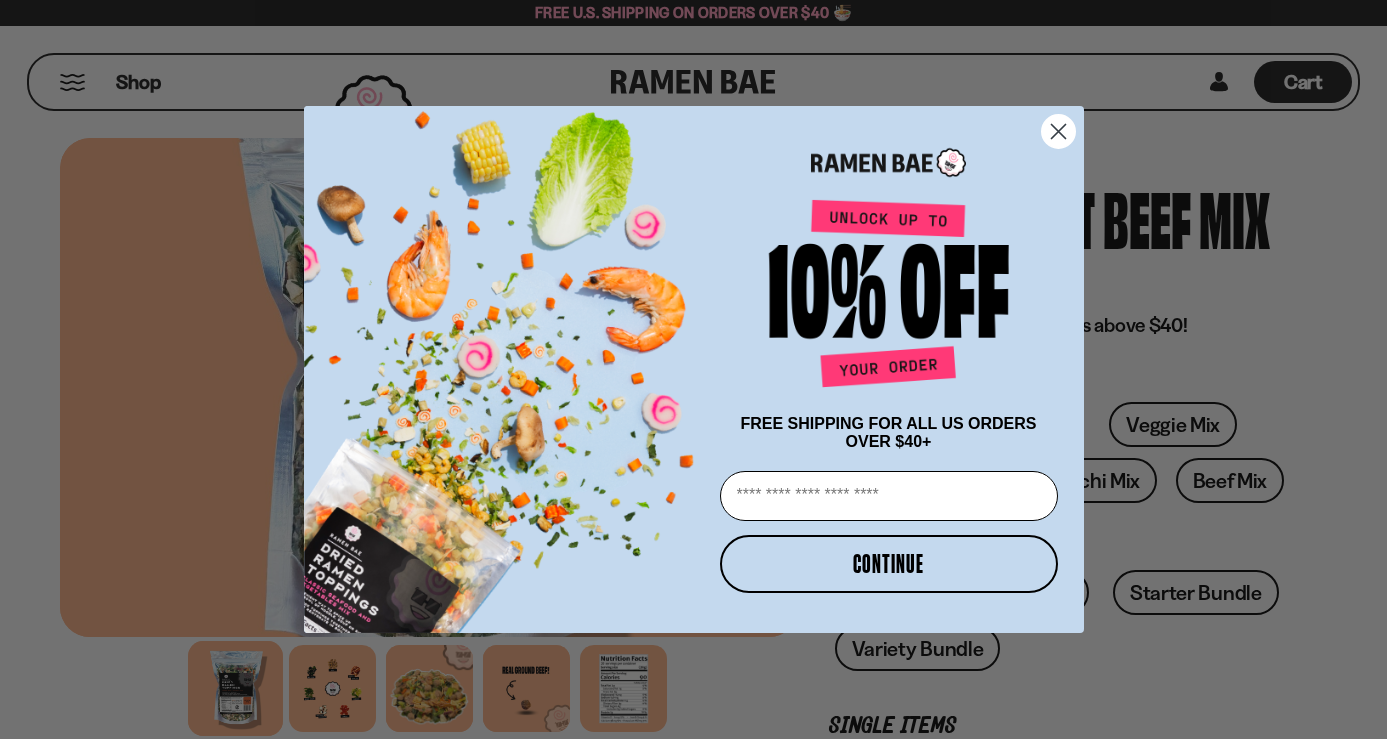 click 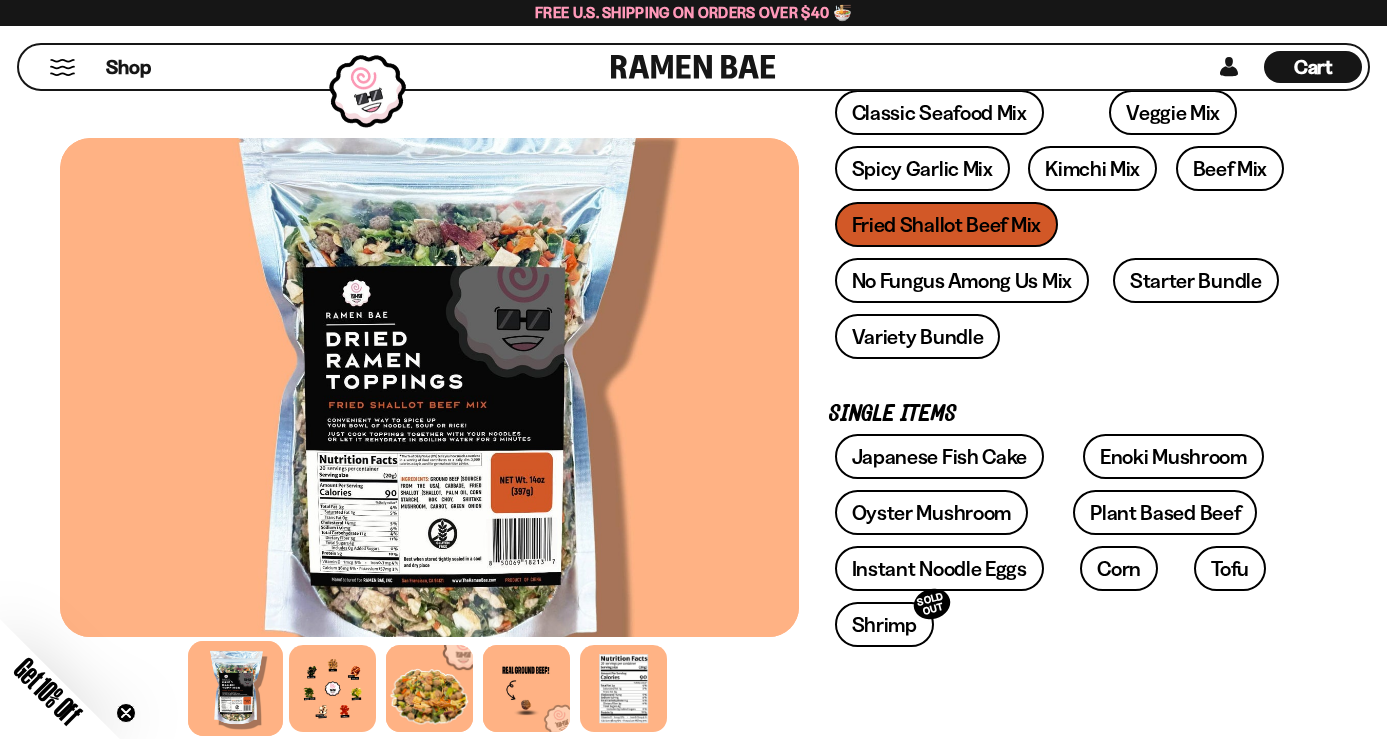 scroll, scrollTop: 314, scrollLeft: 0, axis: vertical 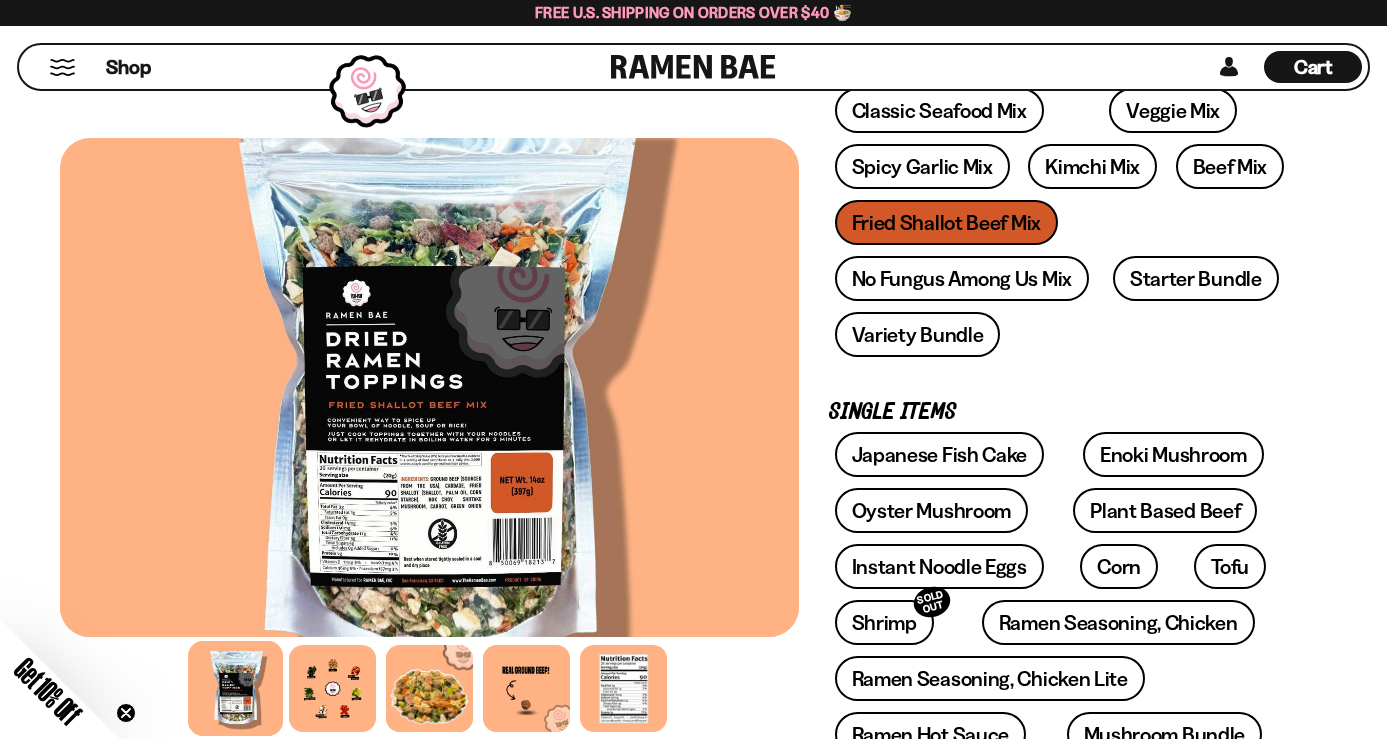 click on "Classic Seafood Mix
Veggie Mix
Spicy Garlic Mix
Kimchi Mix
Beef Mix" at bounding box center [1063, 228] 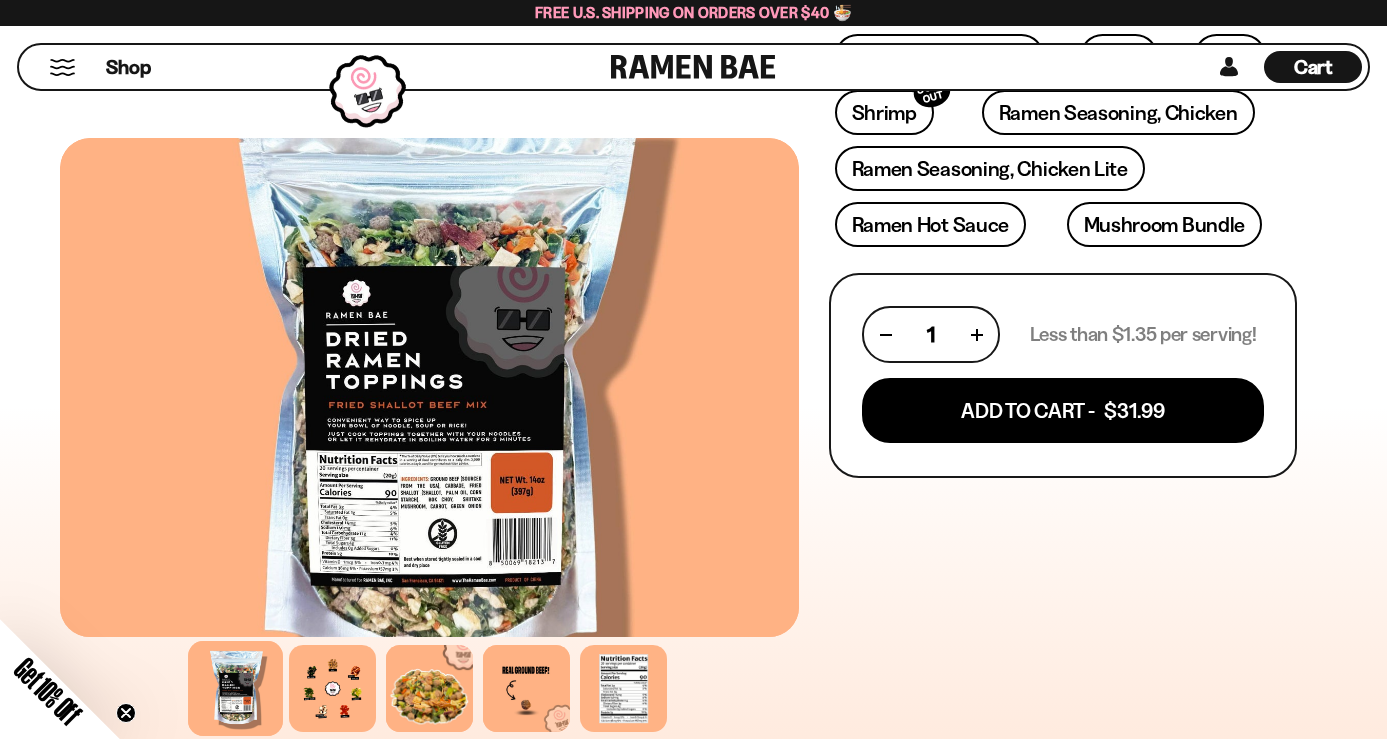 scroll, scrollTop: 830, scrollLeft: 0, axis: vertical 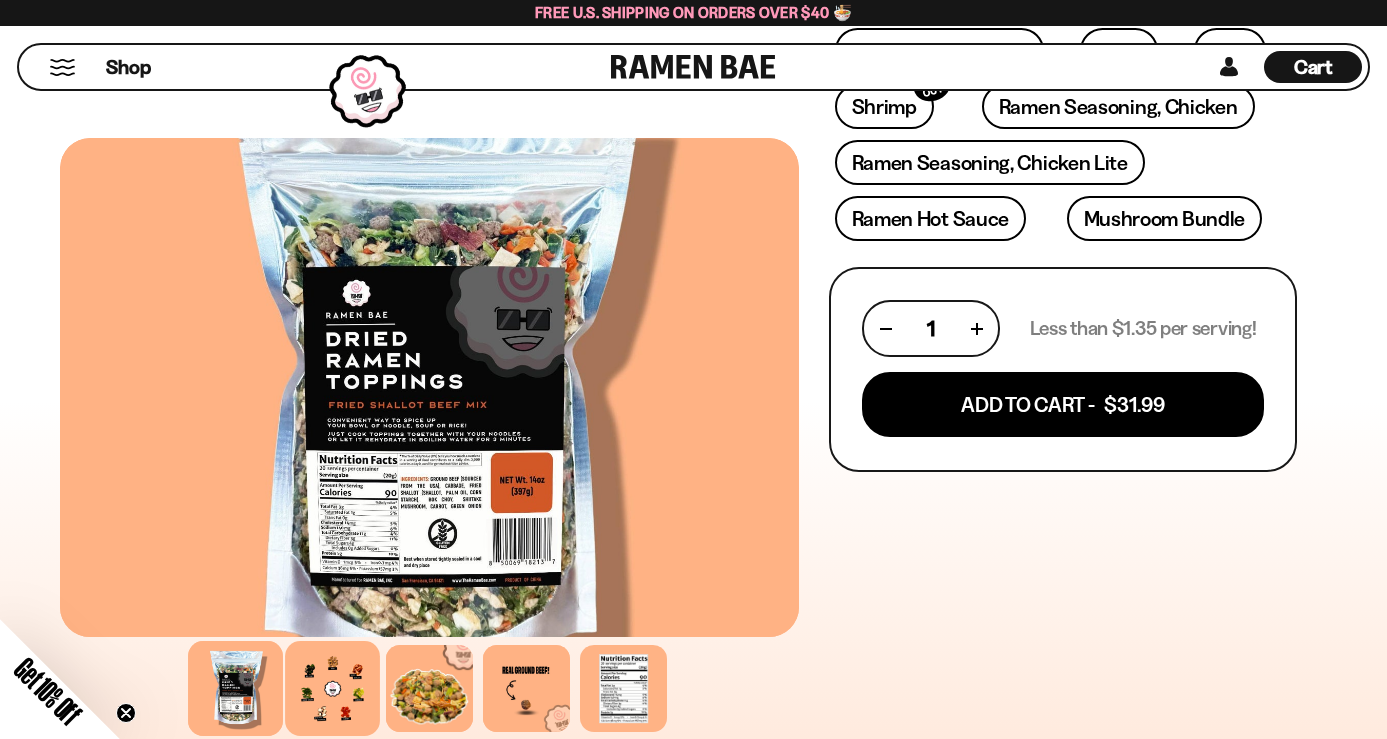 click at bounding box center (332, 688) 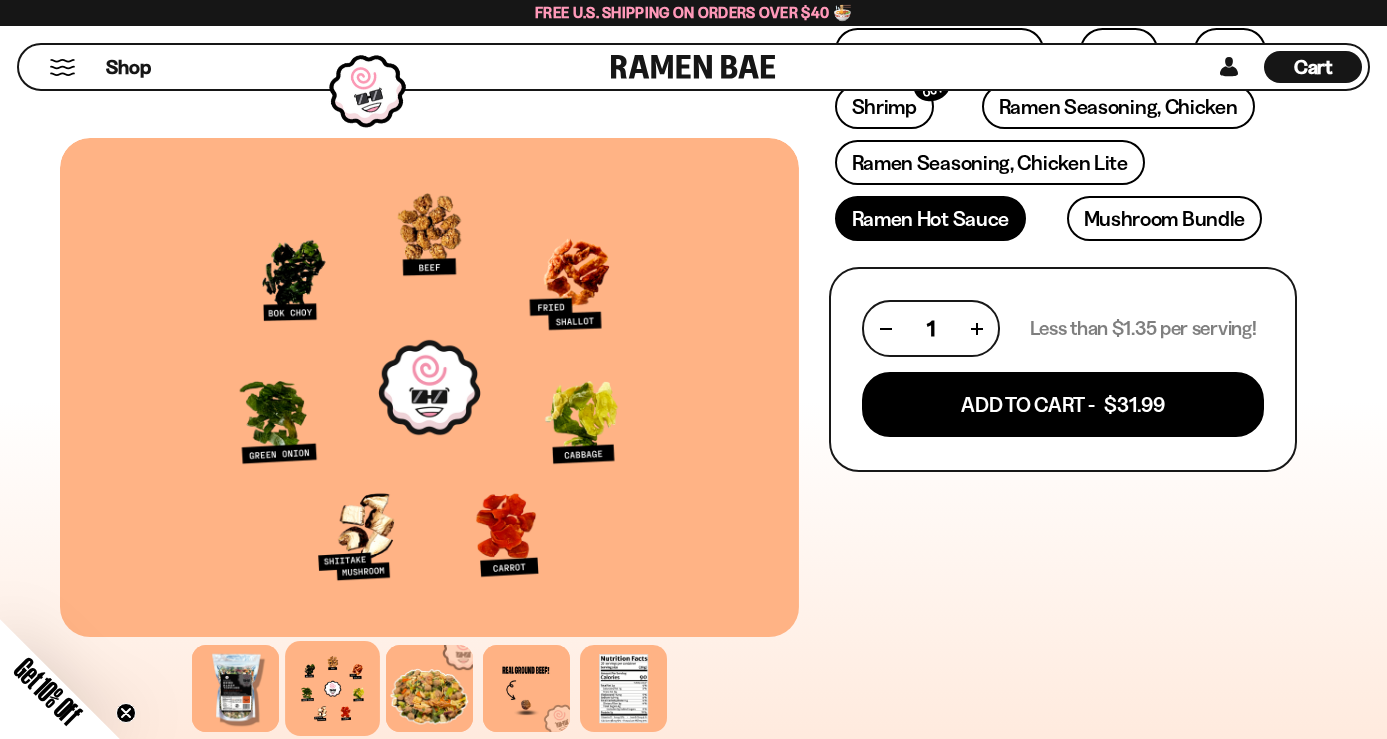 click on "Ramen Hot Sauce" at bounding box center [931, 218] 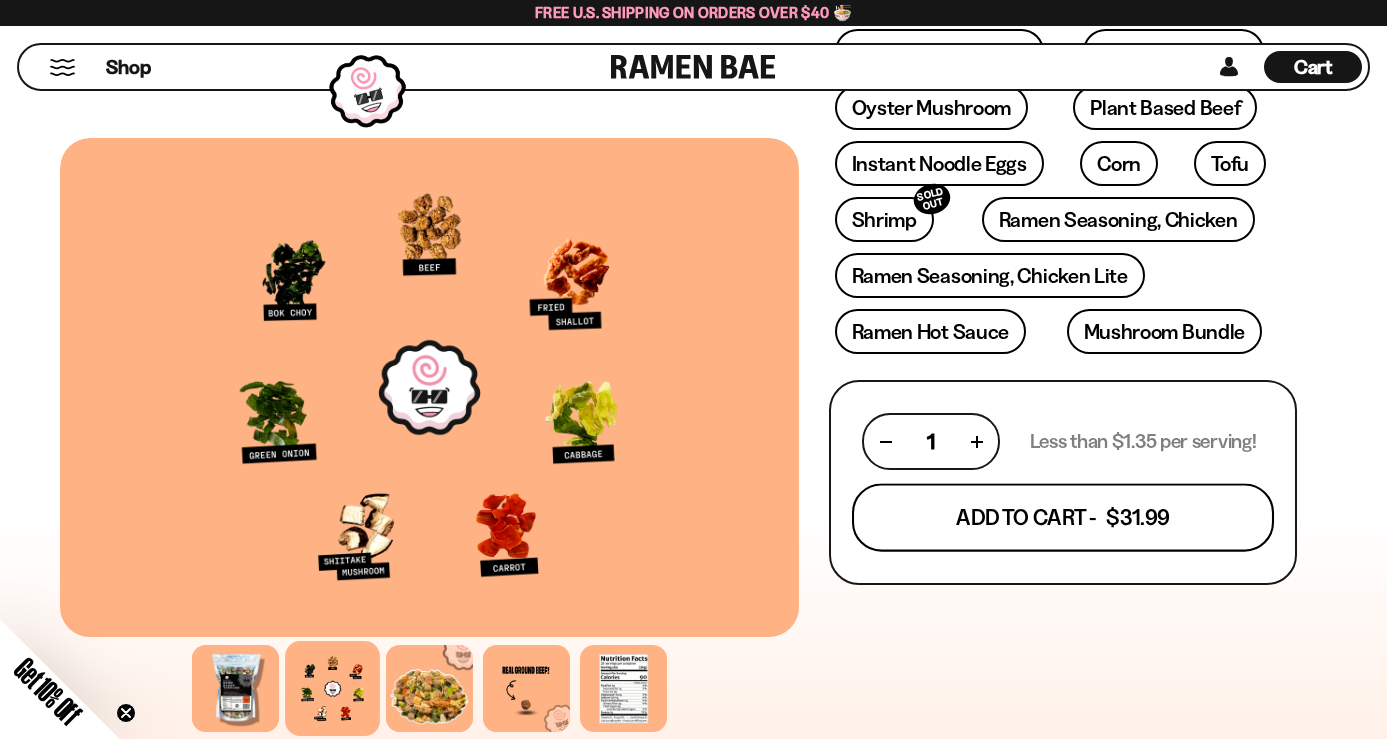 scroll, scrollTop: 714, scrollLeft: 0, axis: vertical 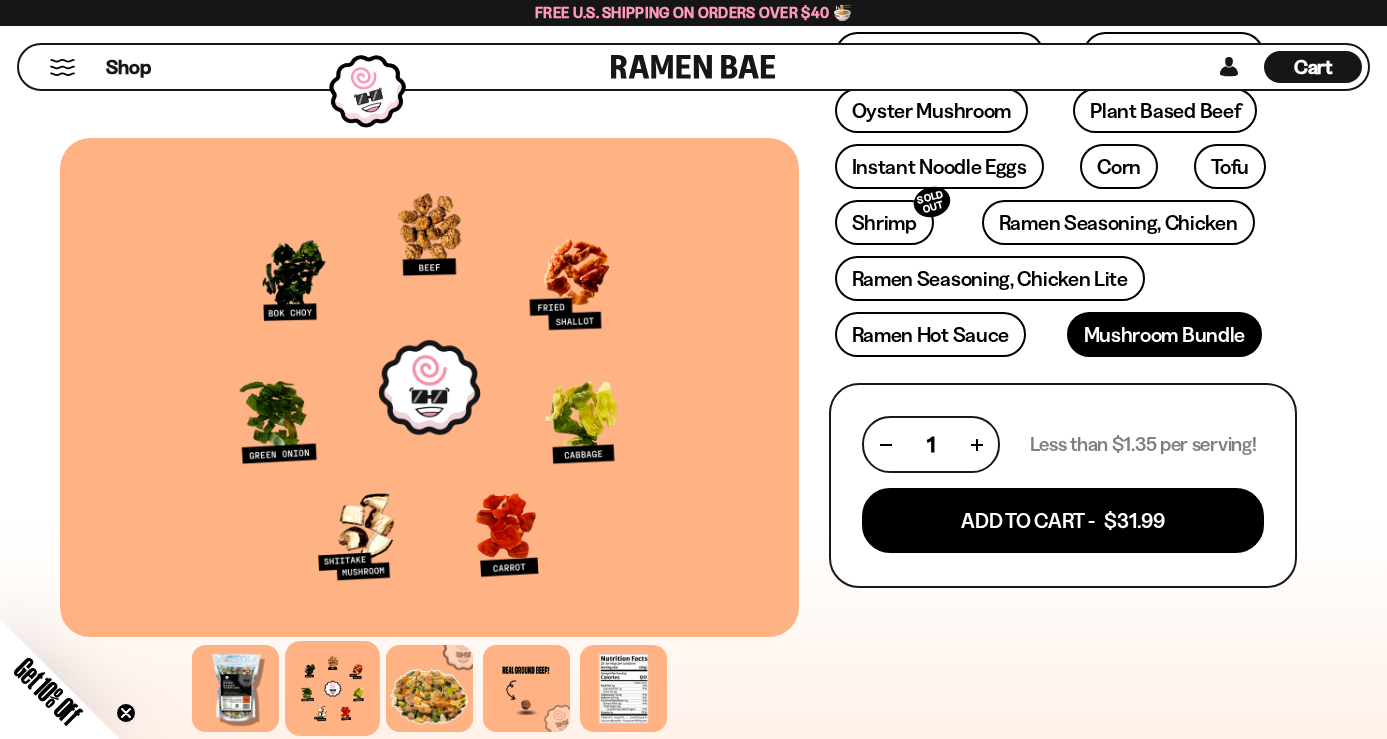click on "Mushroom Bundle" at bounding box center [1165, 334] 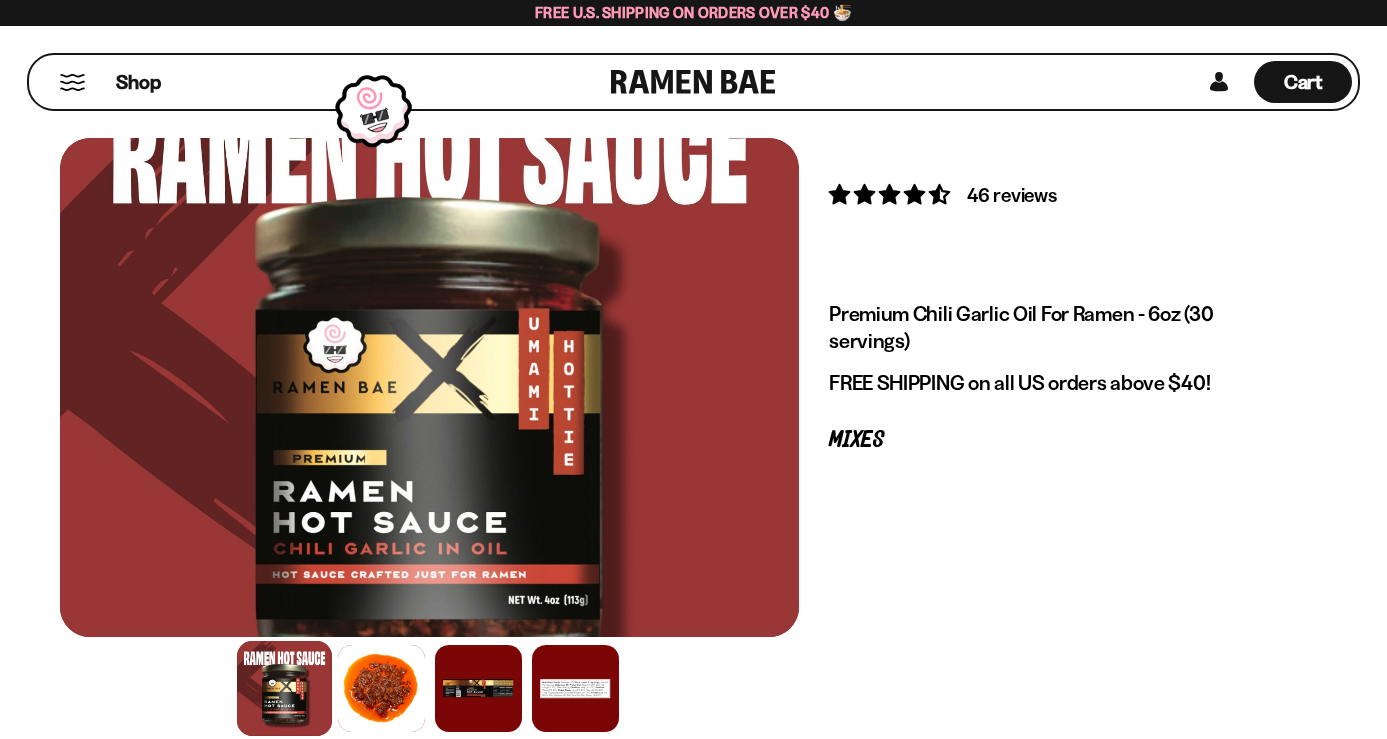 scroll, scrollTop: 0, scrollLeft: 0, axis: both 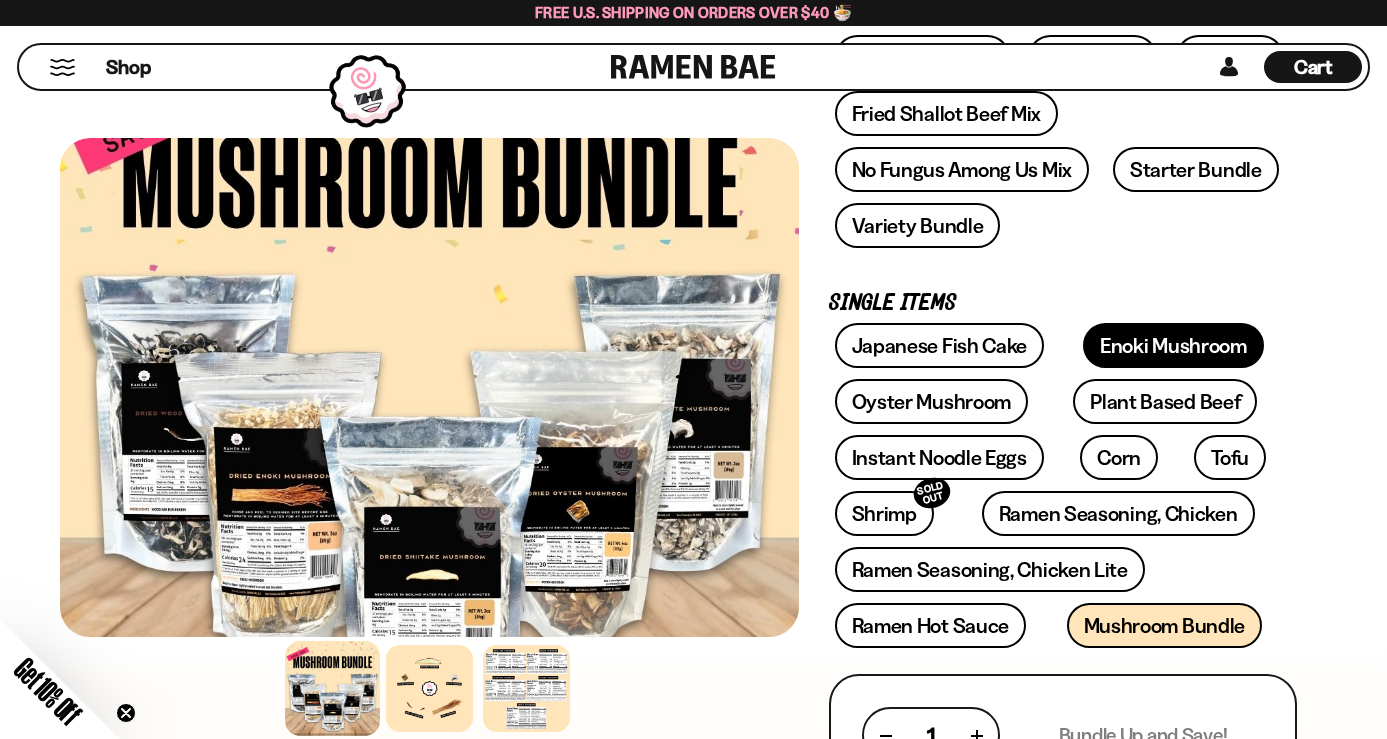 click on "Enoki Mushroom" at bounding box center (1173, 345) 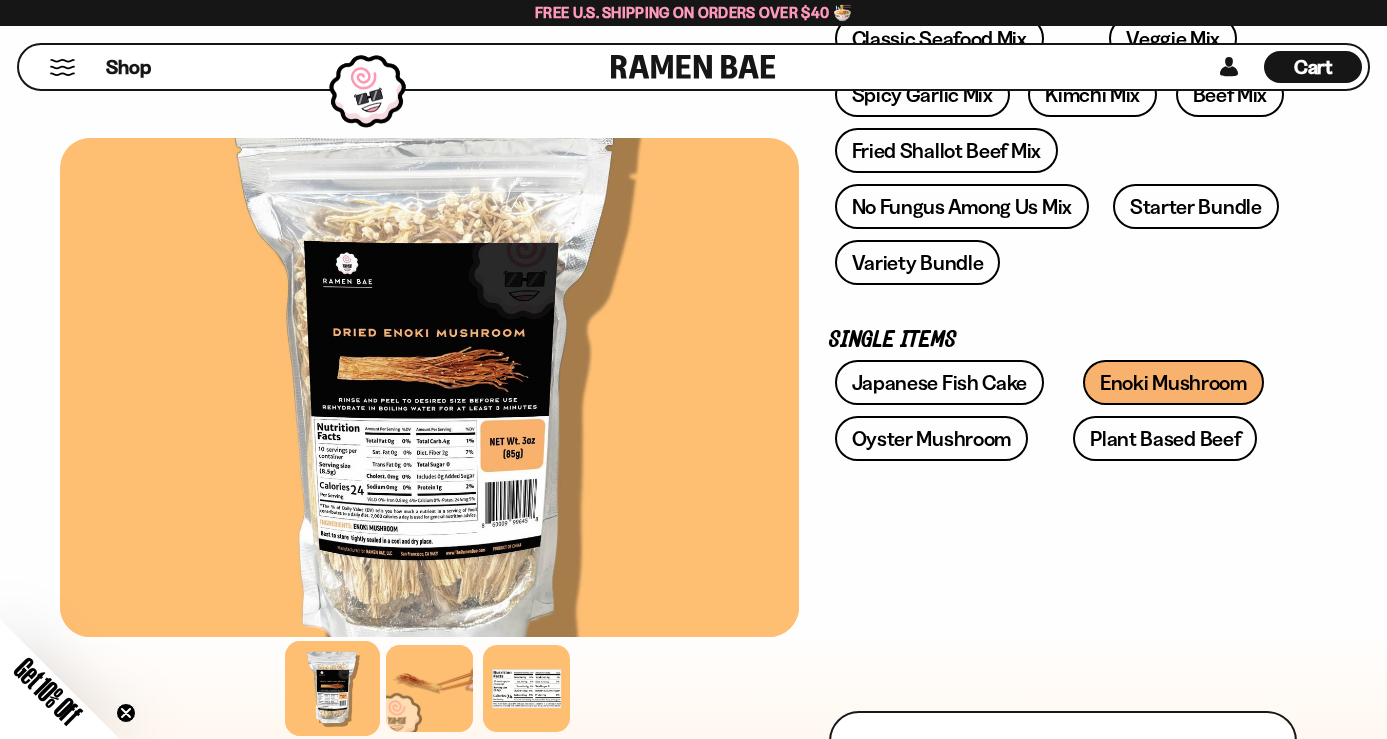 scroll, scrollTop: 416, scrollLeft: 0, axis: vertical 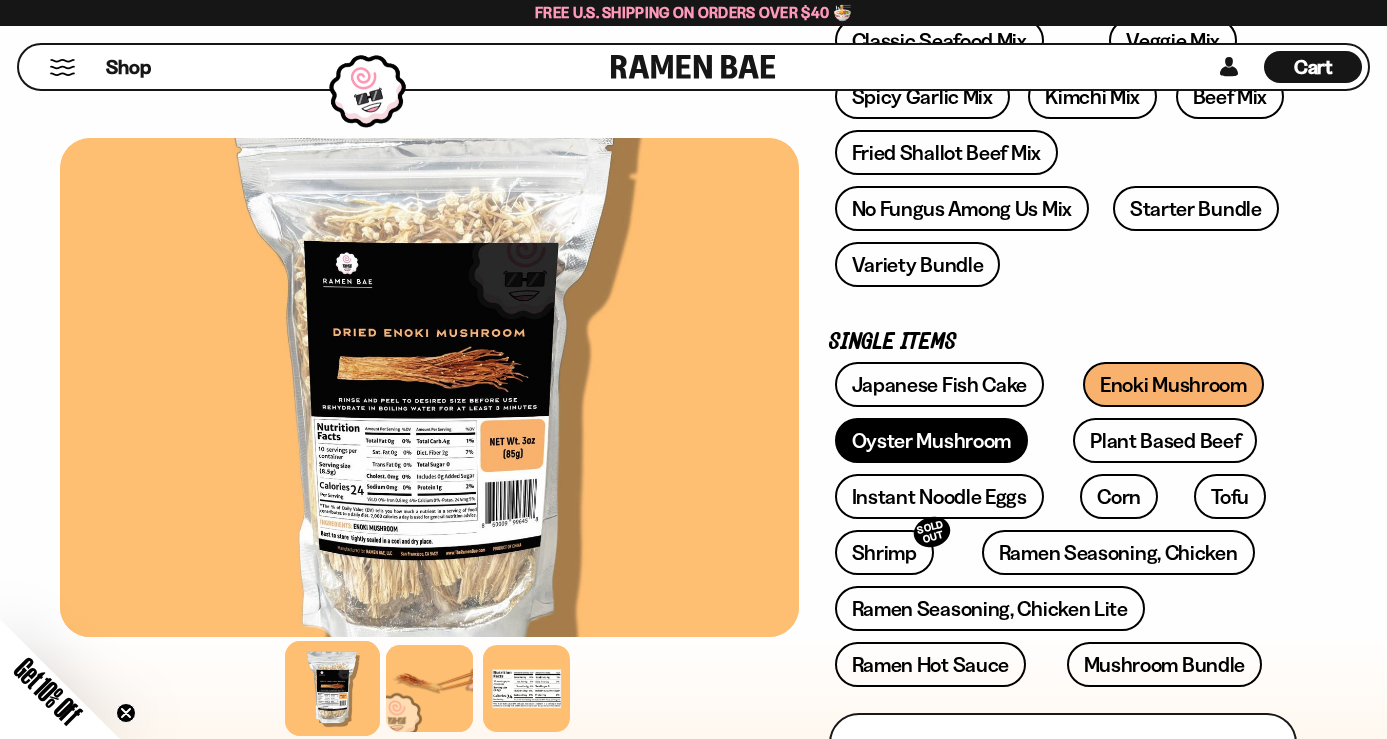 click on "Oyster Mushroom" at bounding box center [932, 440] 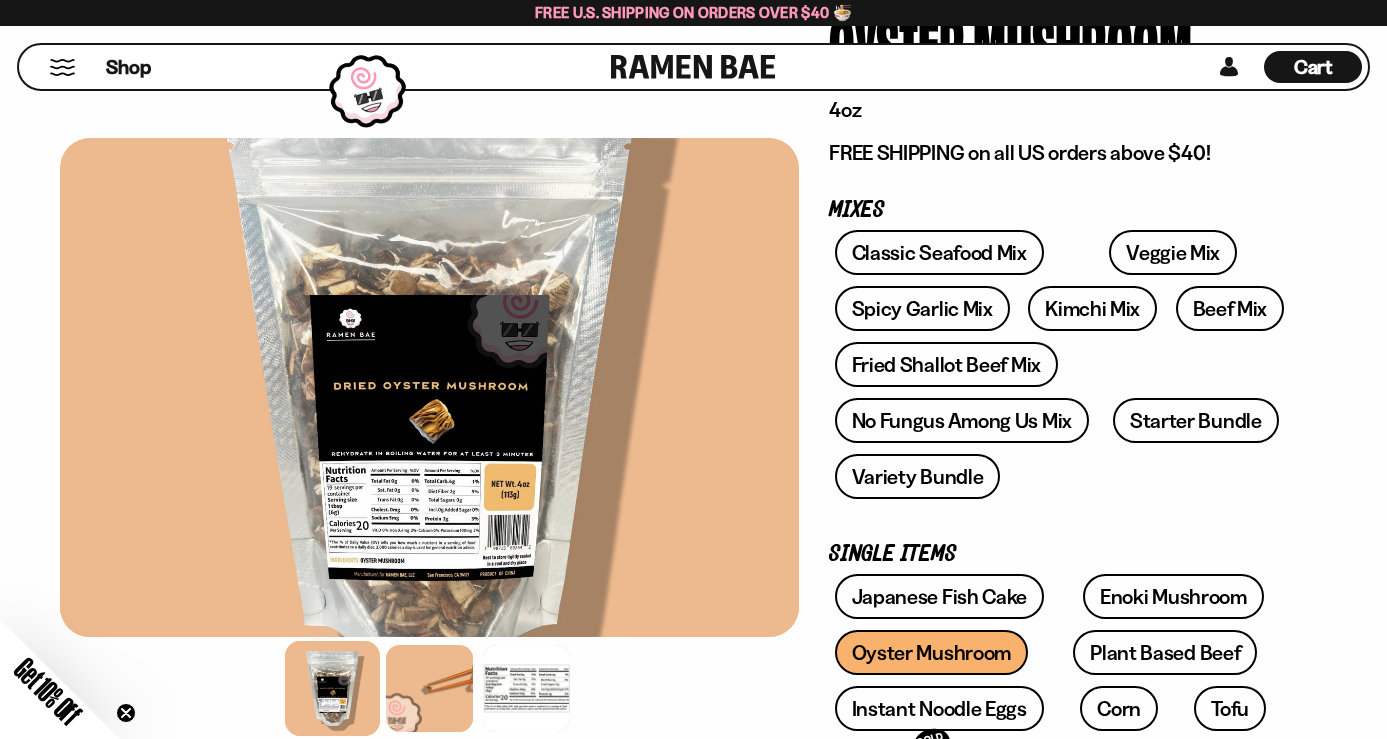 scroll, scrollTop: 237, scrollLeft: 0, axis: vertical 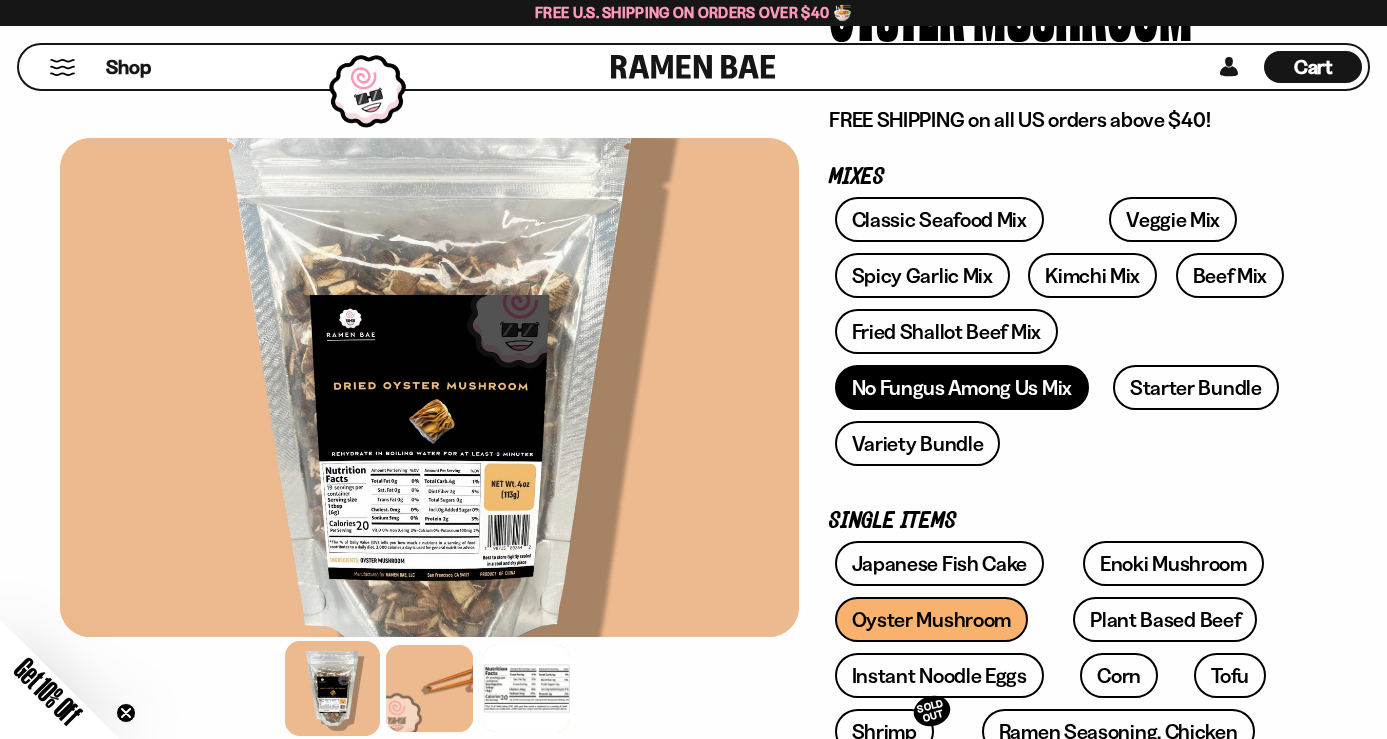 click on "No Fungus Among Us Mix" at bounding box center [962, 387] 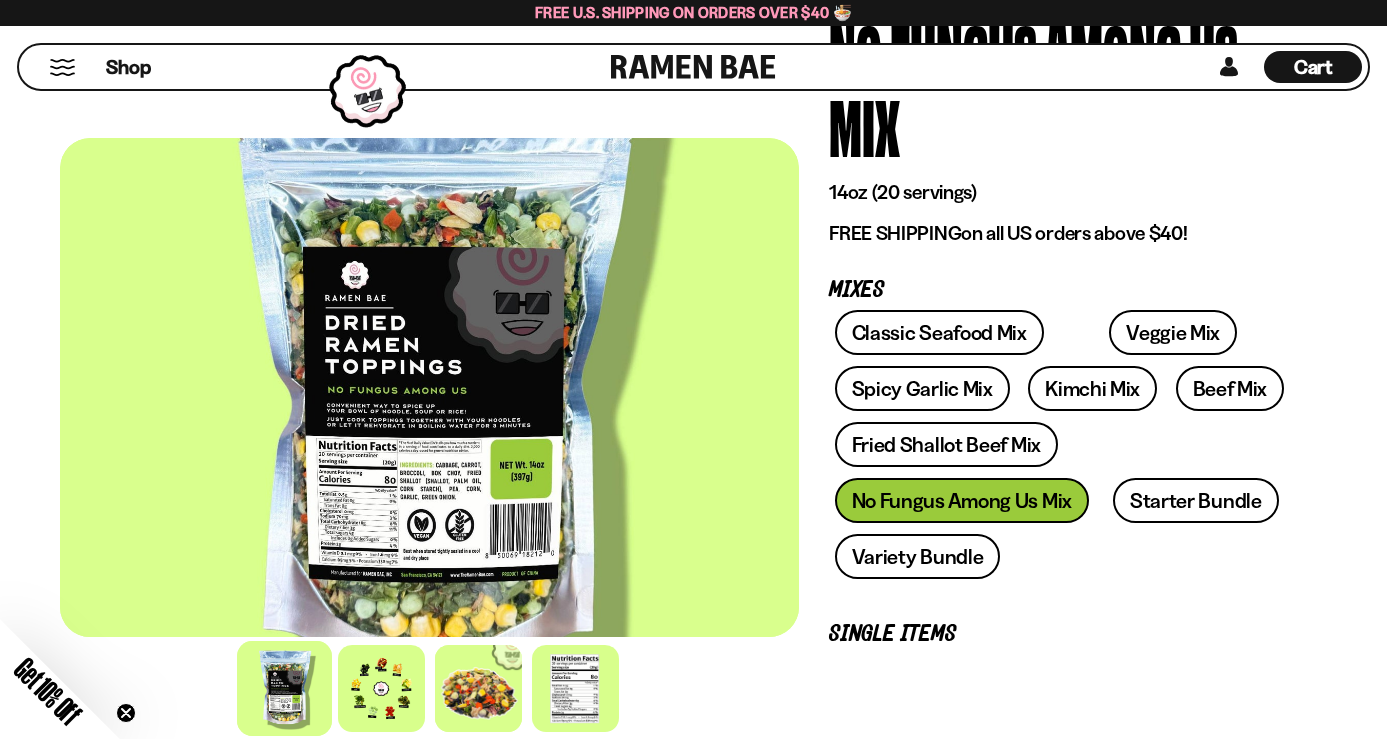 scroll, scrollTop: 185, scrollLeft: 0, axis: vertical 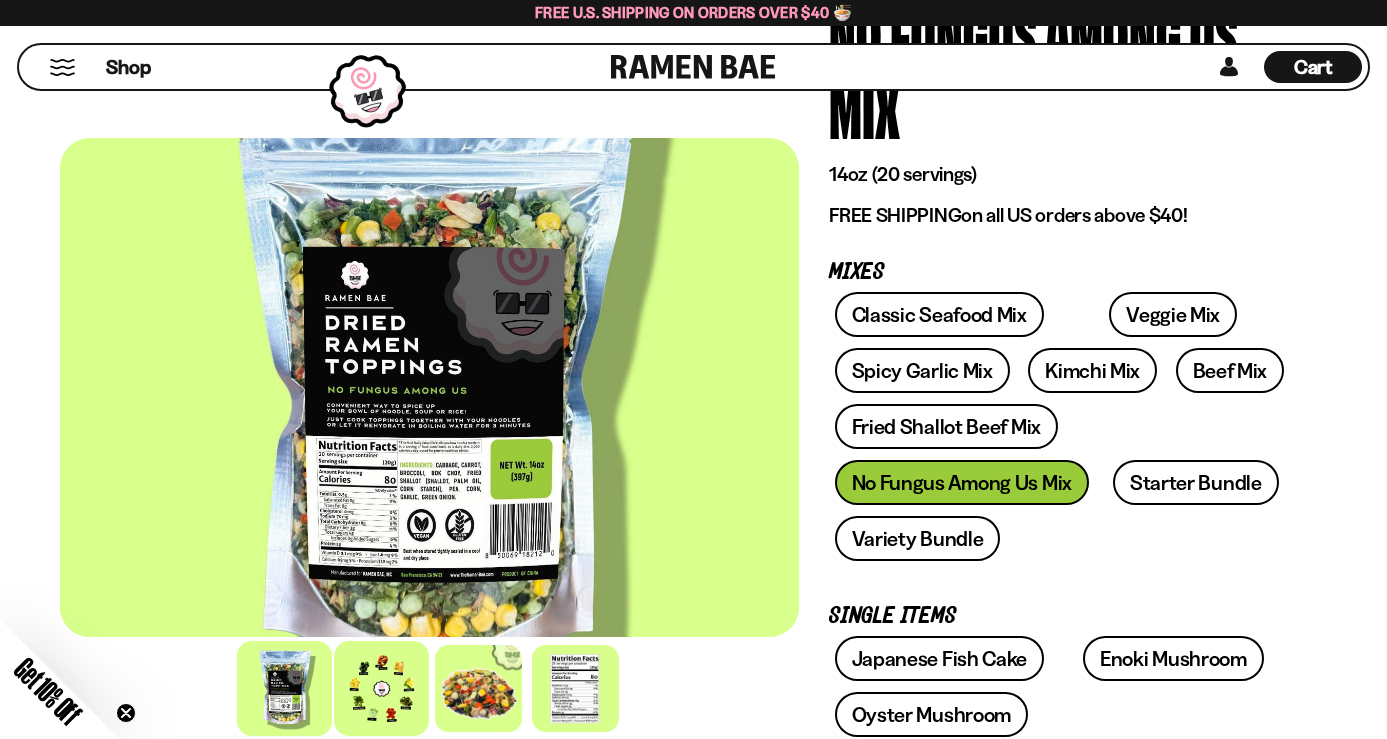 click at bounding box center [381, 688] 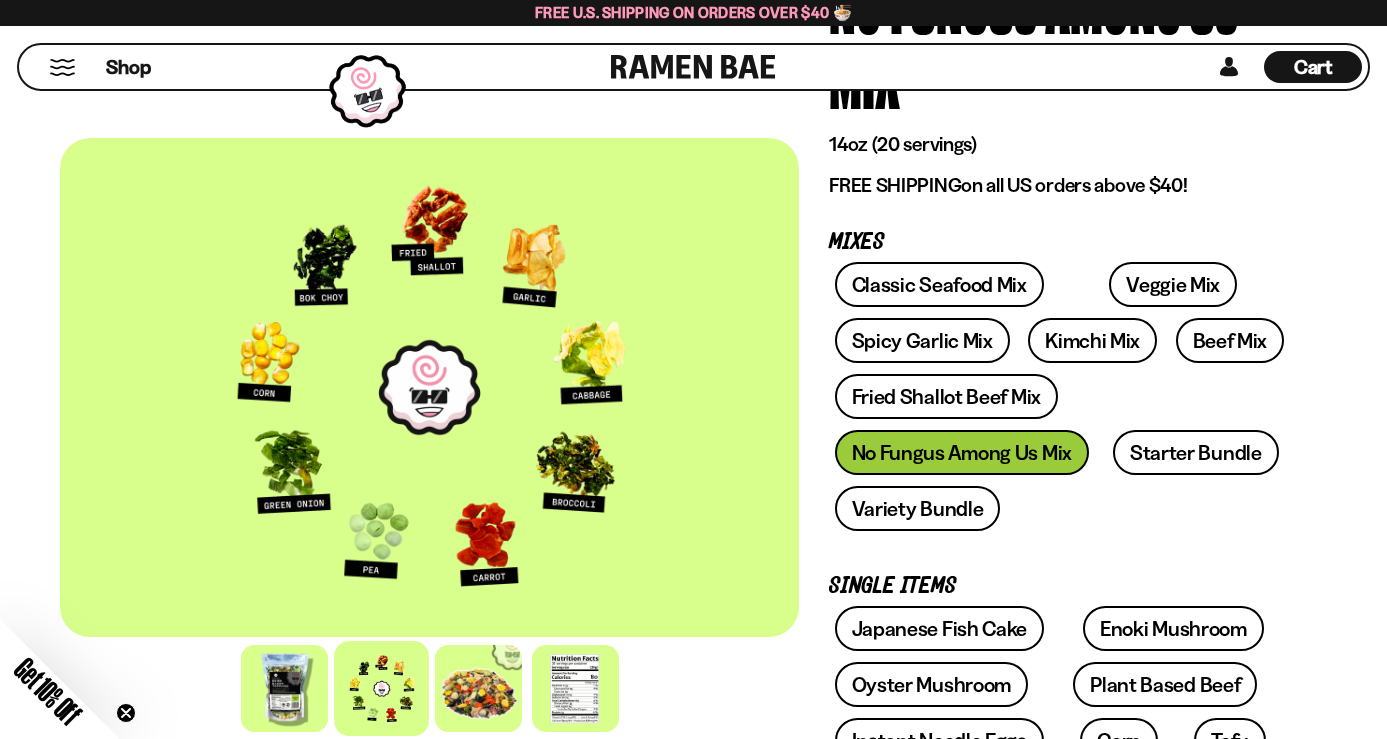 scroll, scrollTop: 259, scrollLeft: 0, axis: vertical 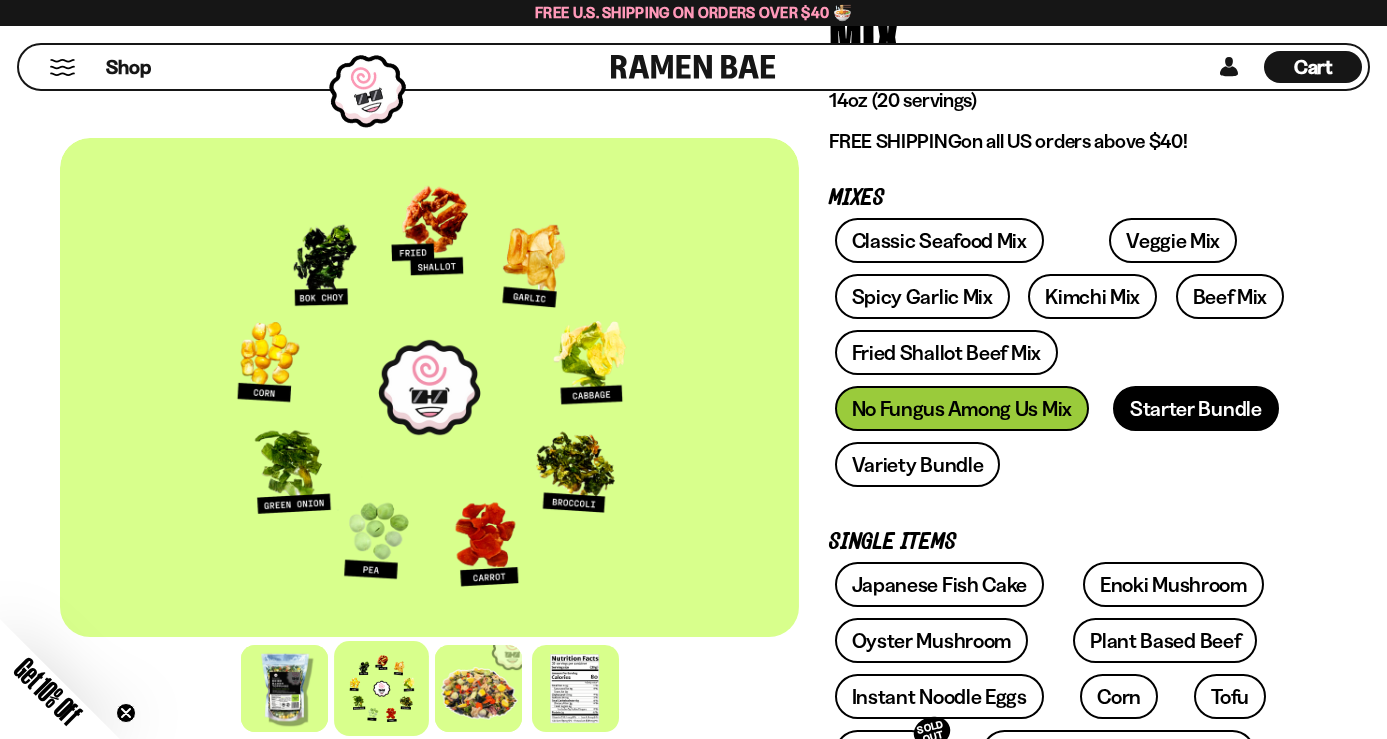 click on "Starter Bundle" at bounding box center (1196, 408) 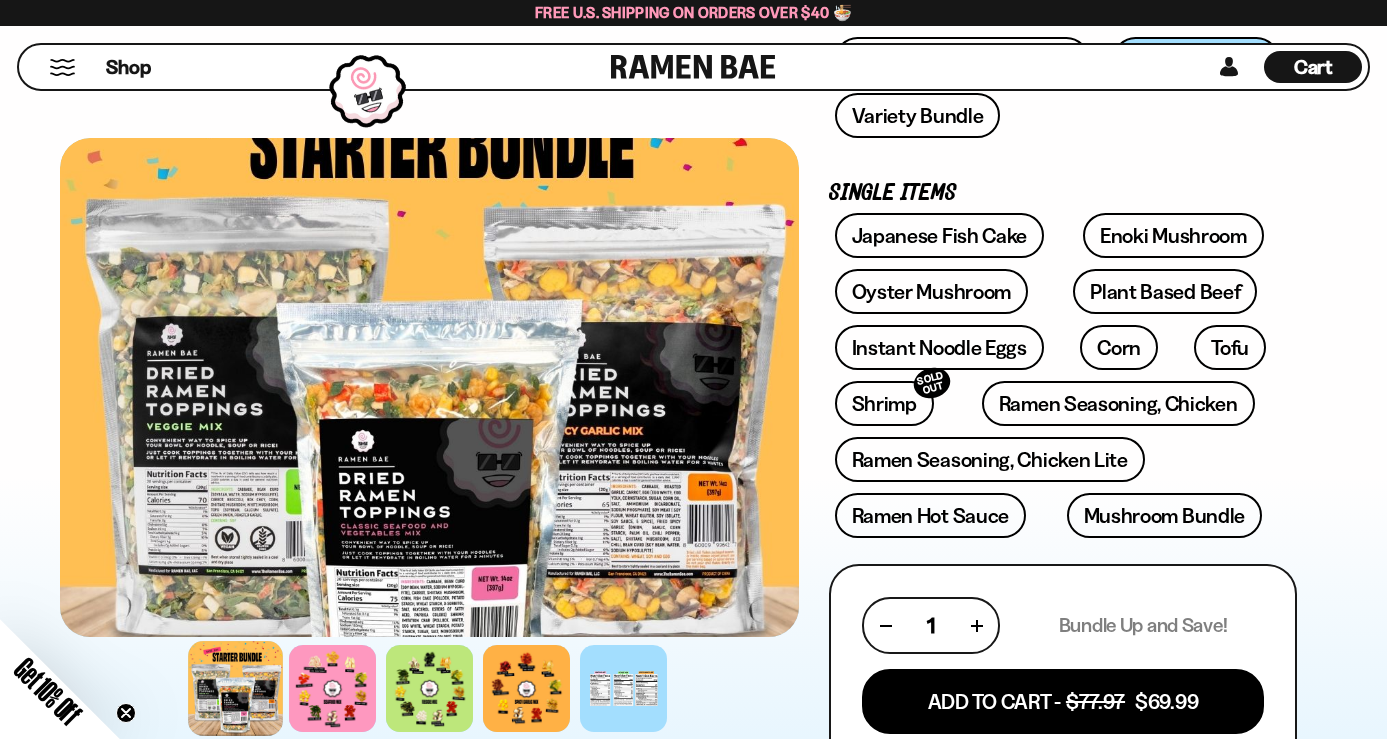scroll, scrollTop: 565, scrollLeft: 0, axis: vertical 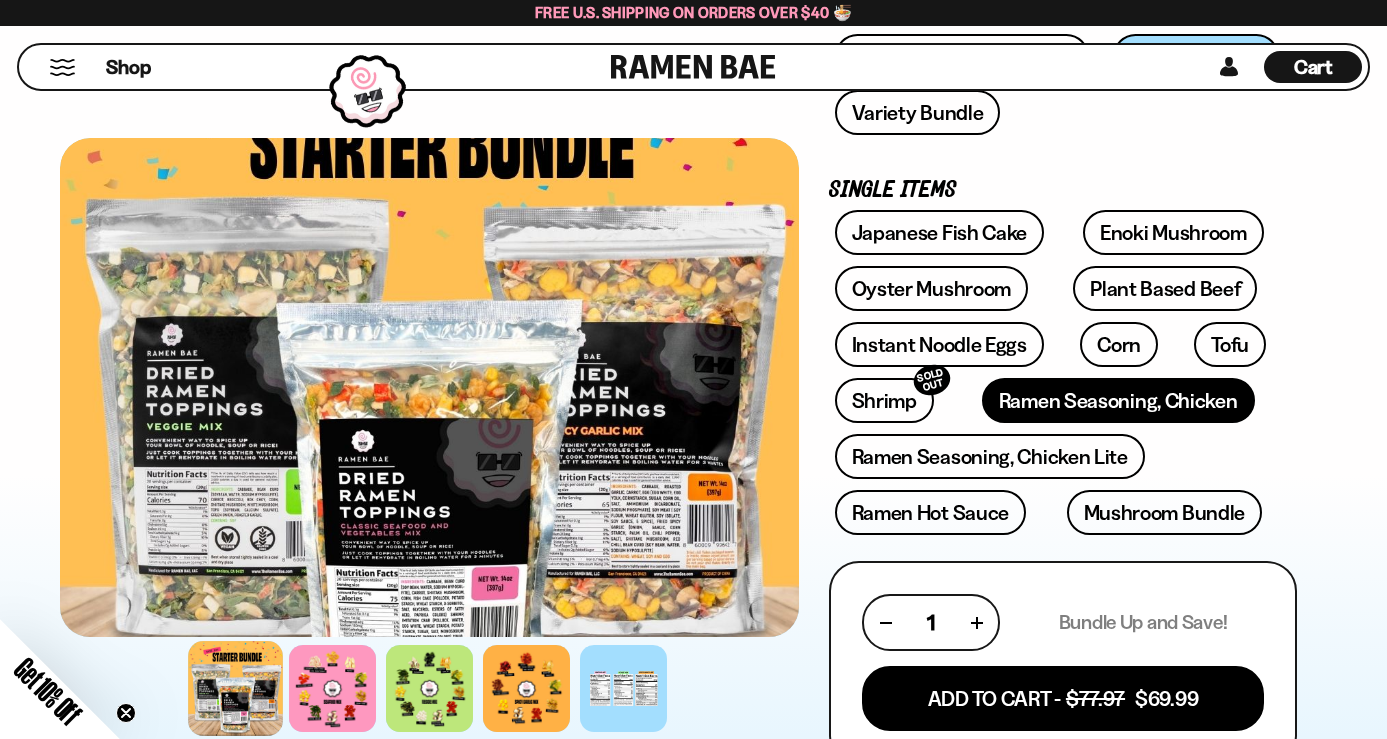click on "Ramen Seasoning, Chicken" at bounding box center [1118, 400] 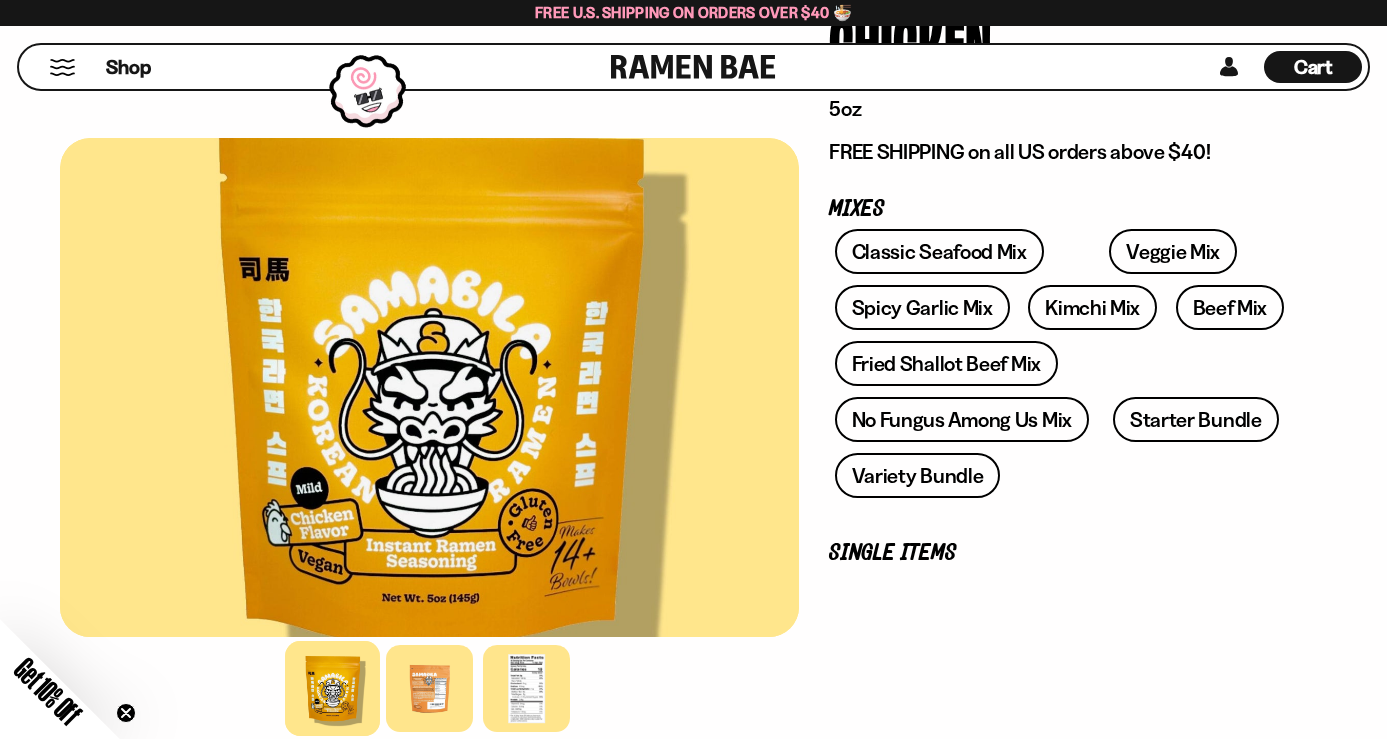 scroll, scrollTop: 307, scrollLeft: 0, axis: vertical 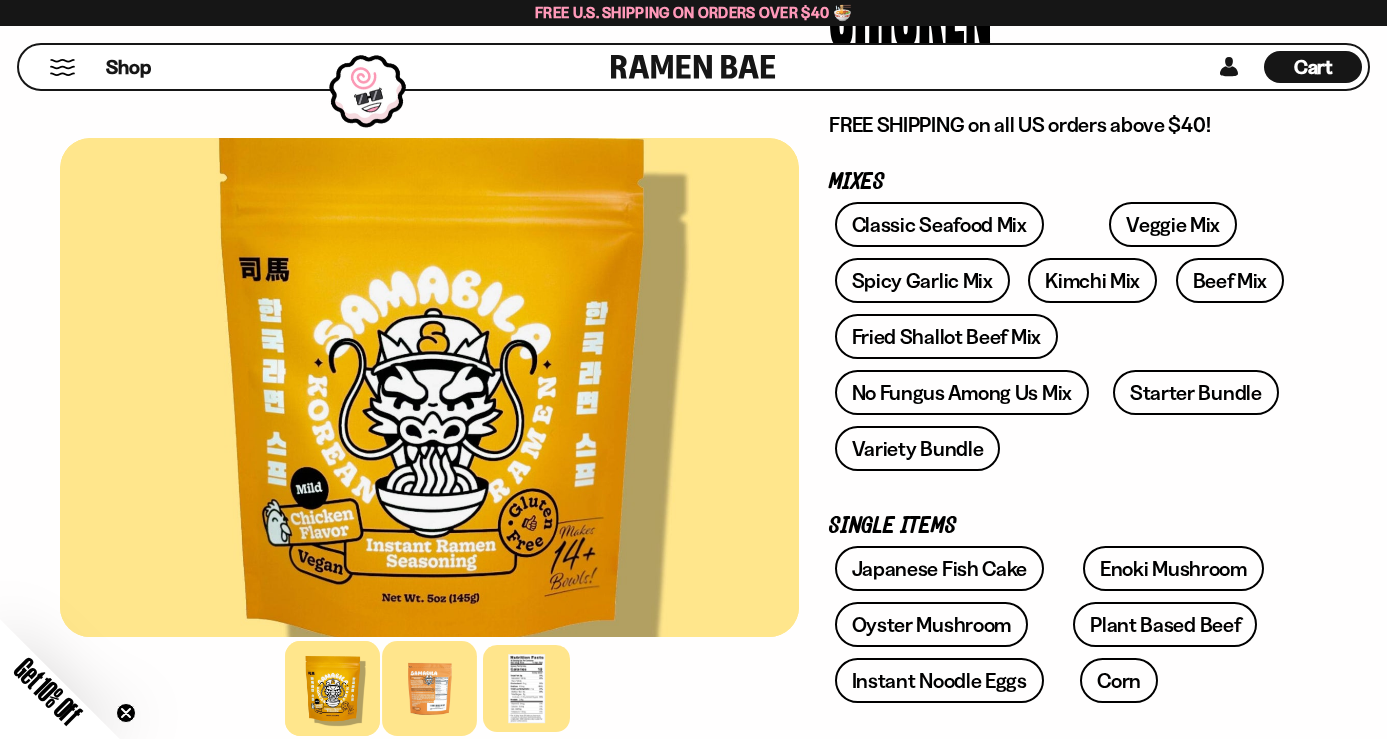 click at bounding box center [429, 688] 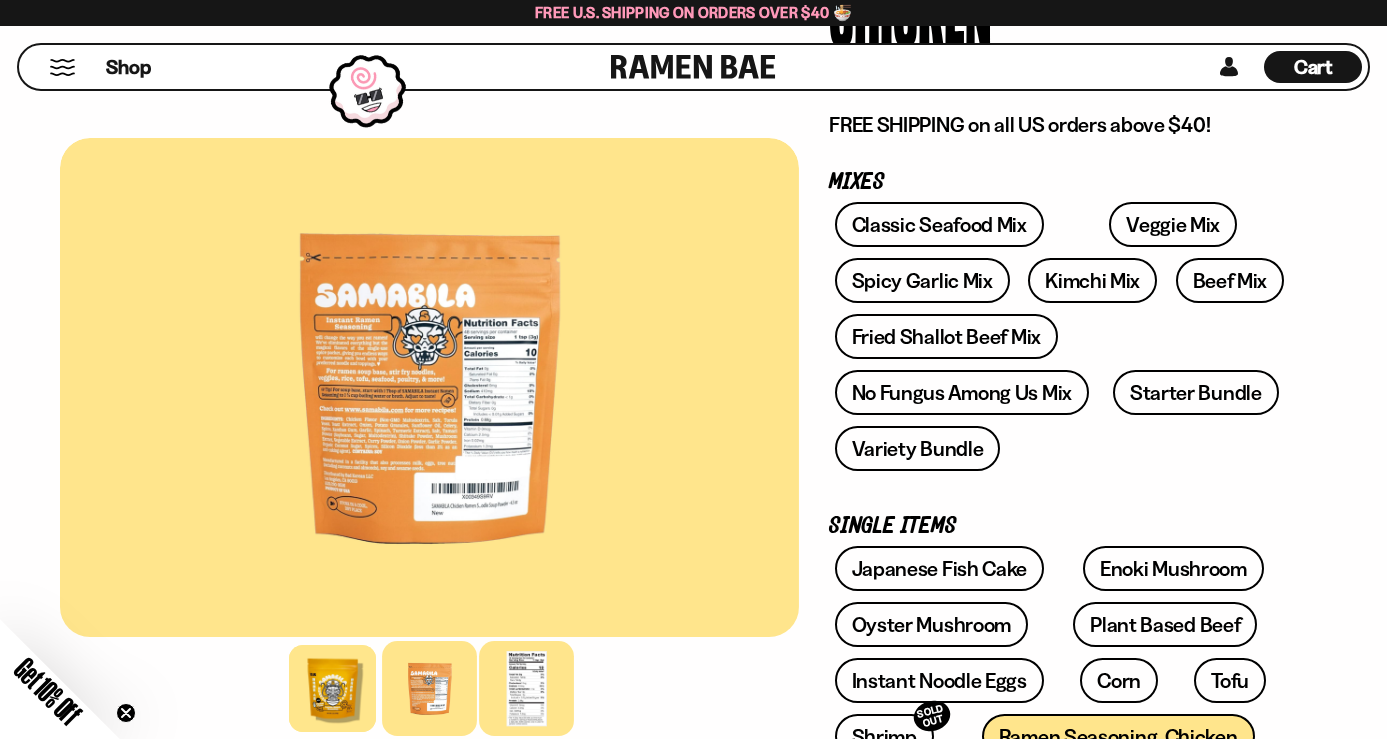 click at bounding box center (526, 688) 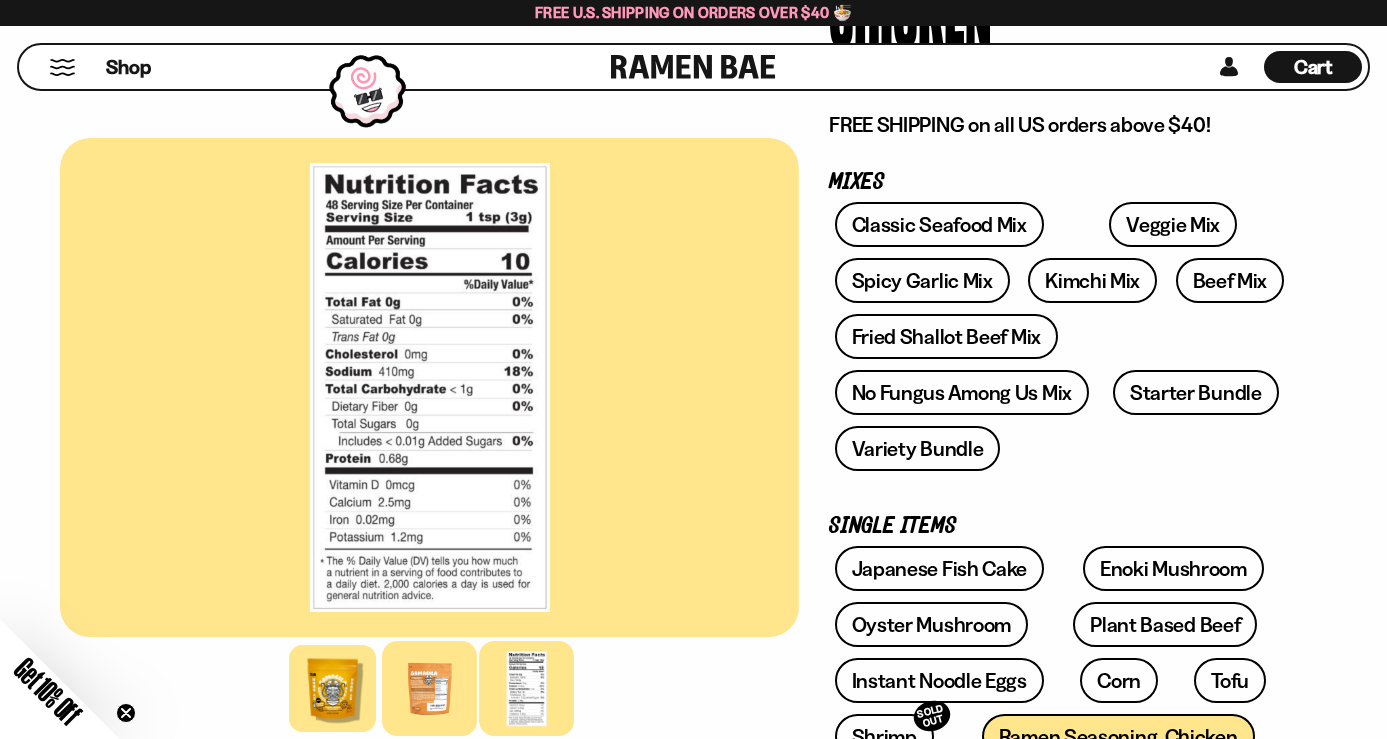 click at bounding box center (429, 688) 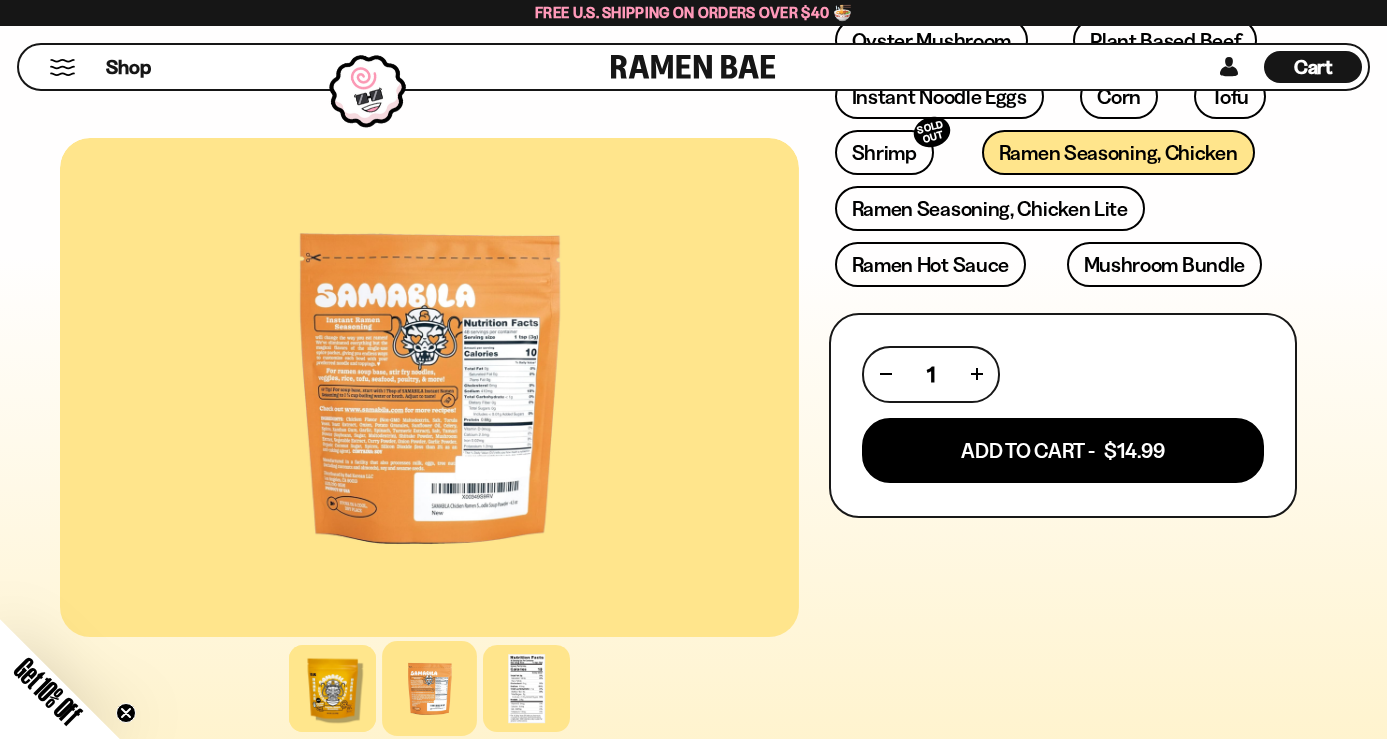 scroll, scrollTop: 895, scrollLeft: 0, axis: vertical 